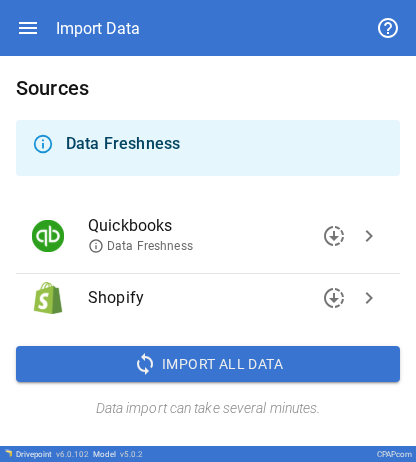scroll, scrollTop: 0, scrollLeft: 0, axis: both 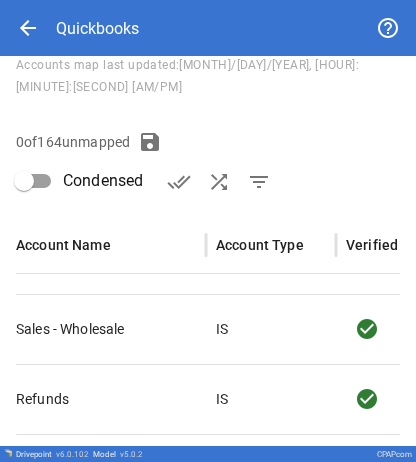 click on "**********" at bounding box center [208, 189] 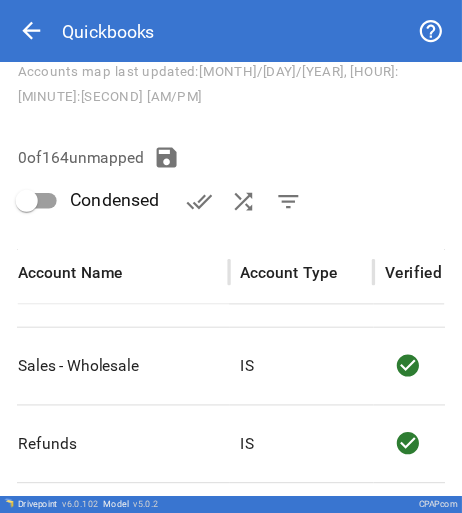 scroll, scrollTop: 225, scrollLeft: 0, axis: vertical 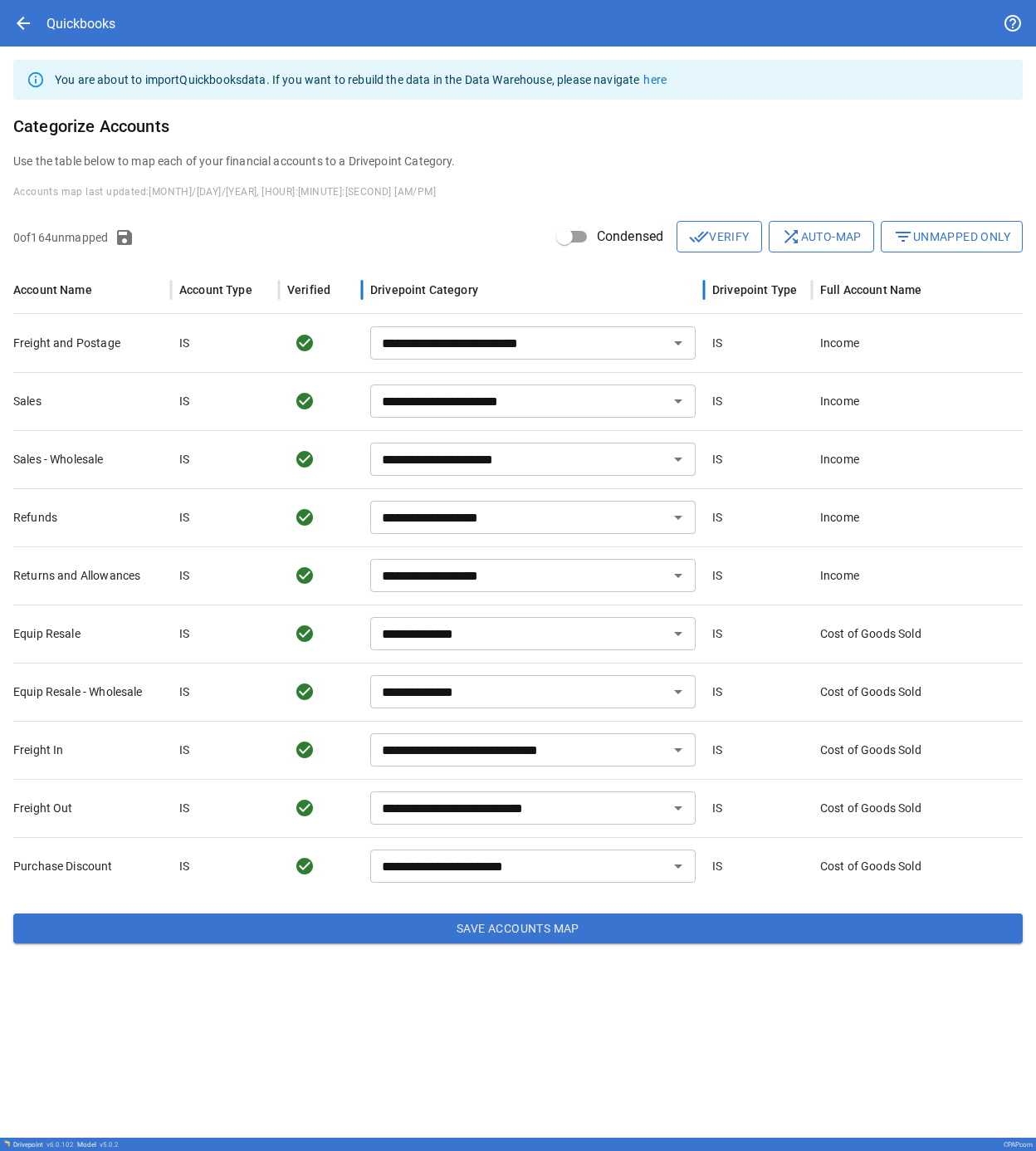 click on "Drivepoint Category" at bounding box center [533, 290] 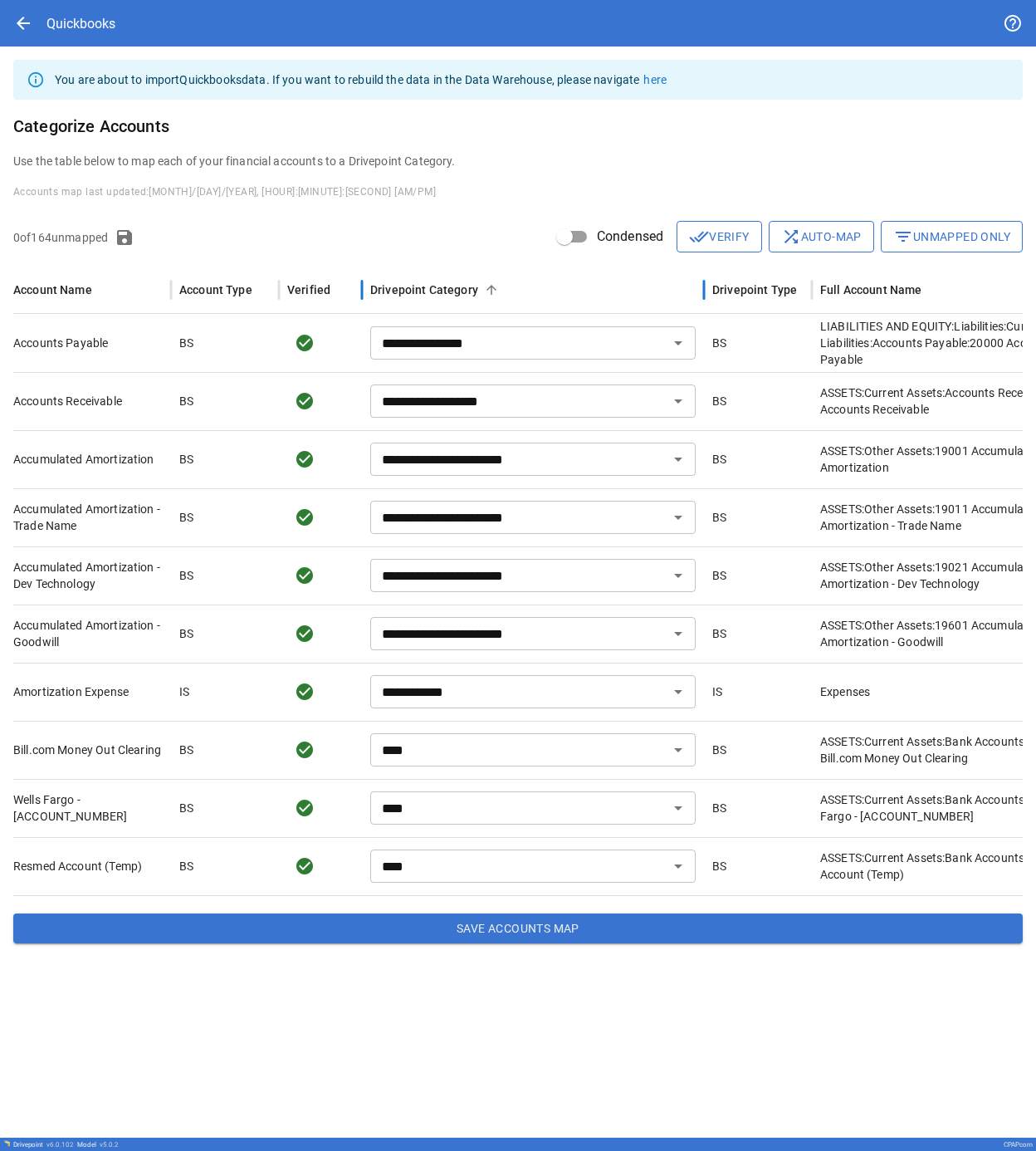 click on "Drivepoint Category" at bounding box center [533, 290] 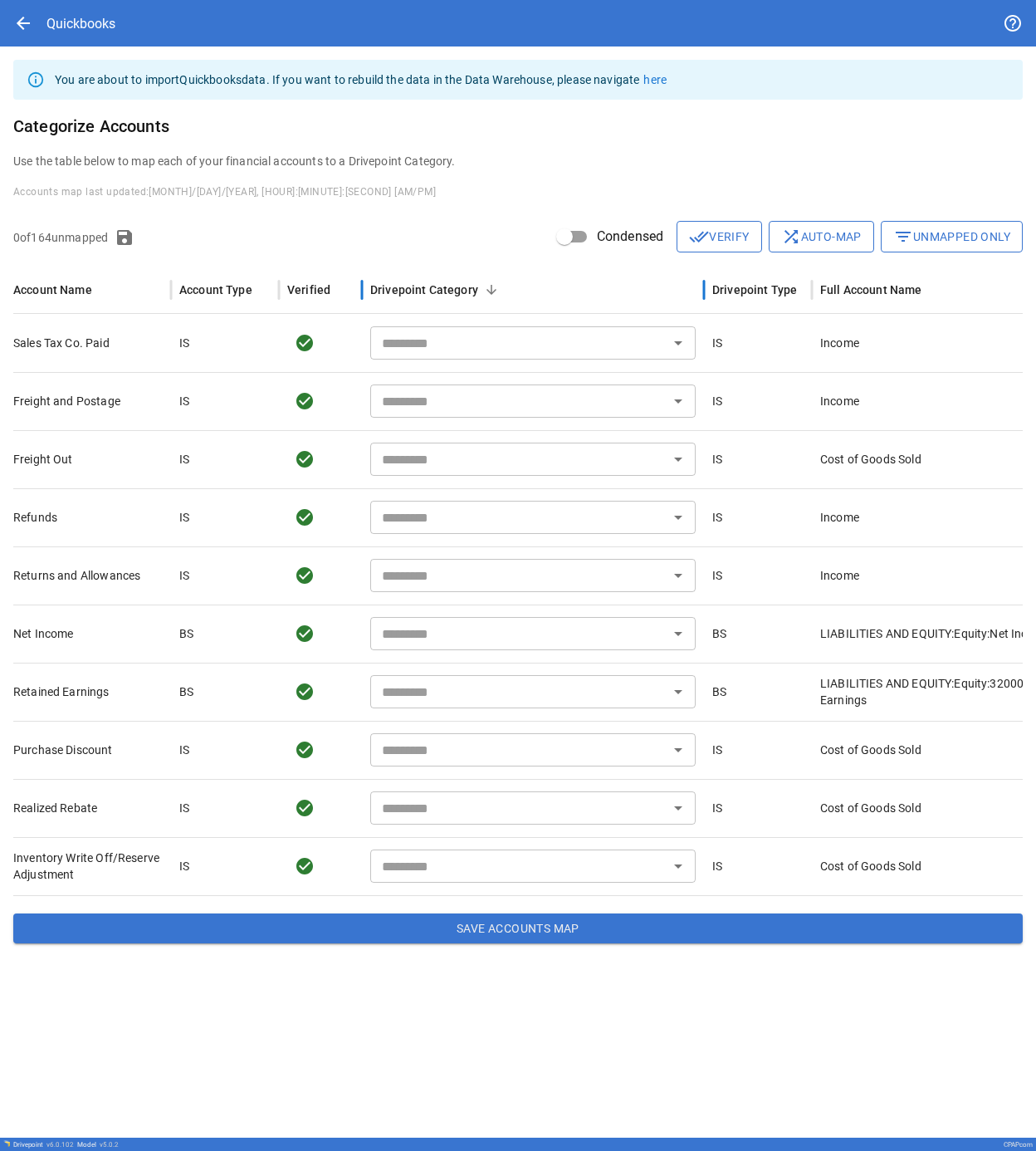 type on "**********" 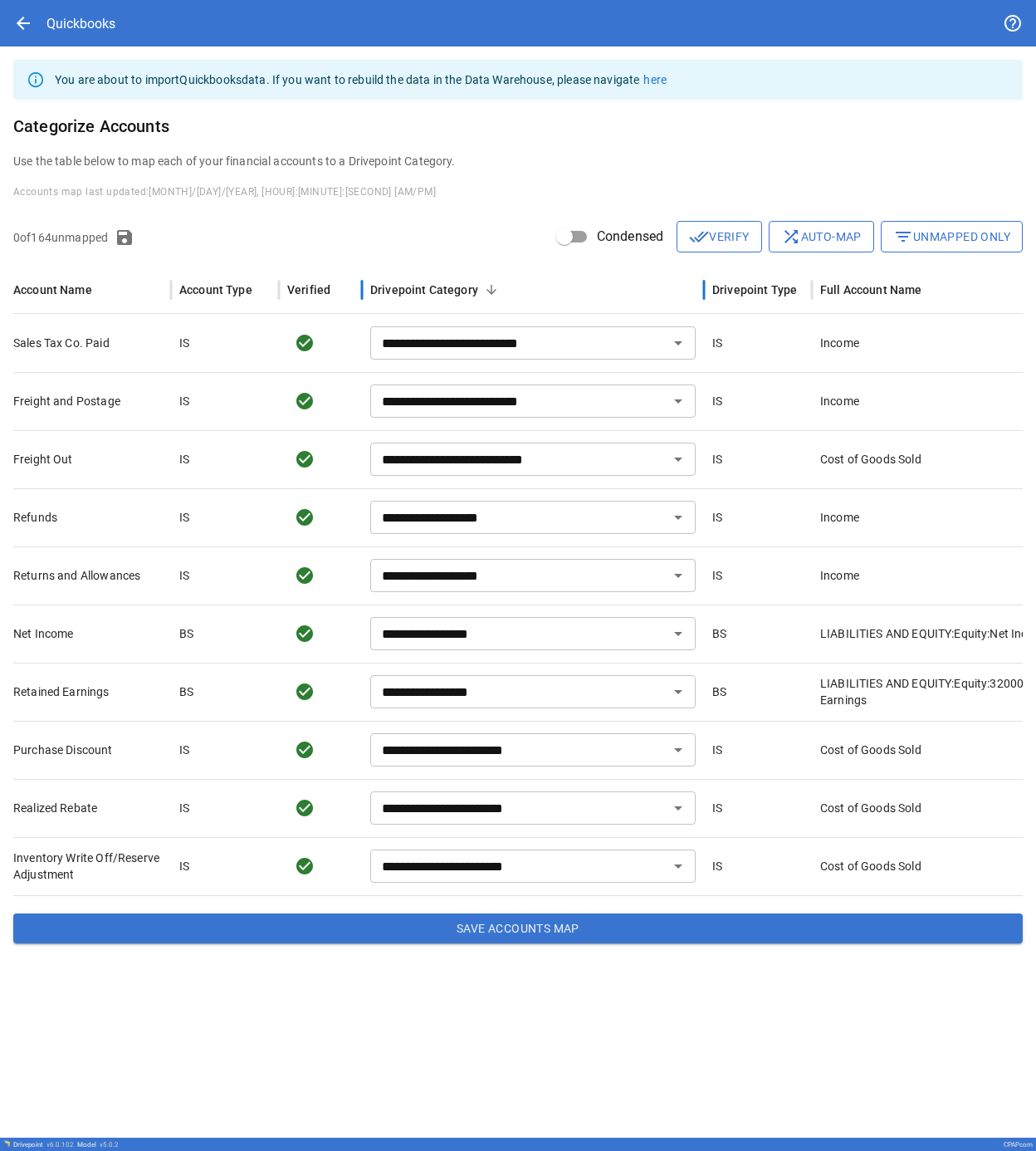click on "Drivepoint Category" at bounding box center (533, 290) 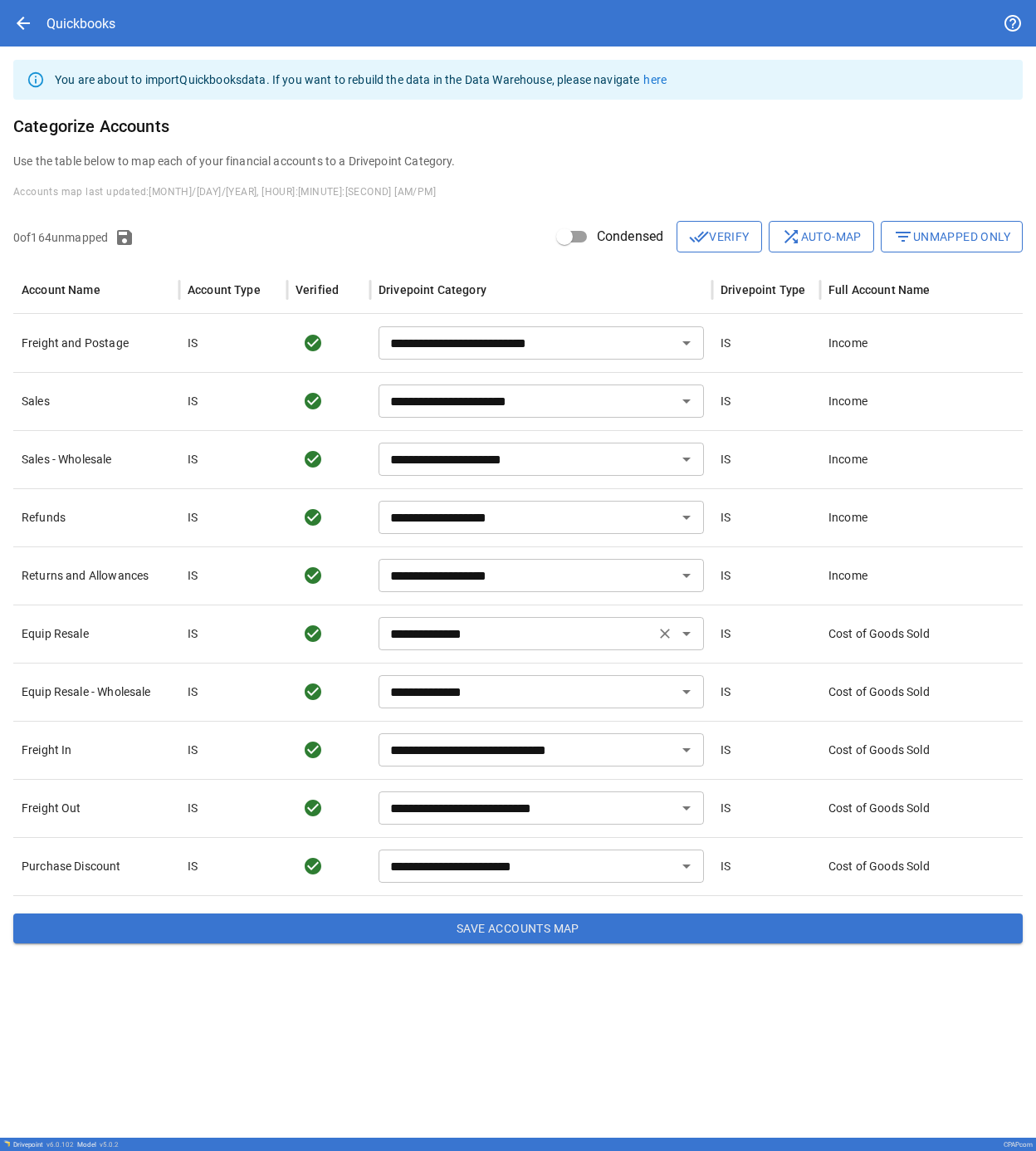 click on "**********" at bounding box center (516, 634) 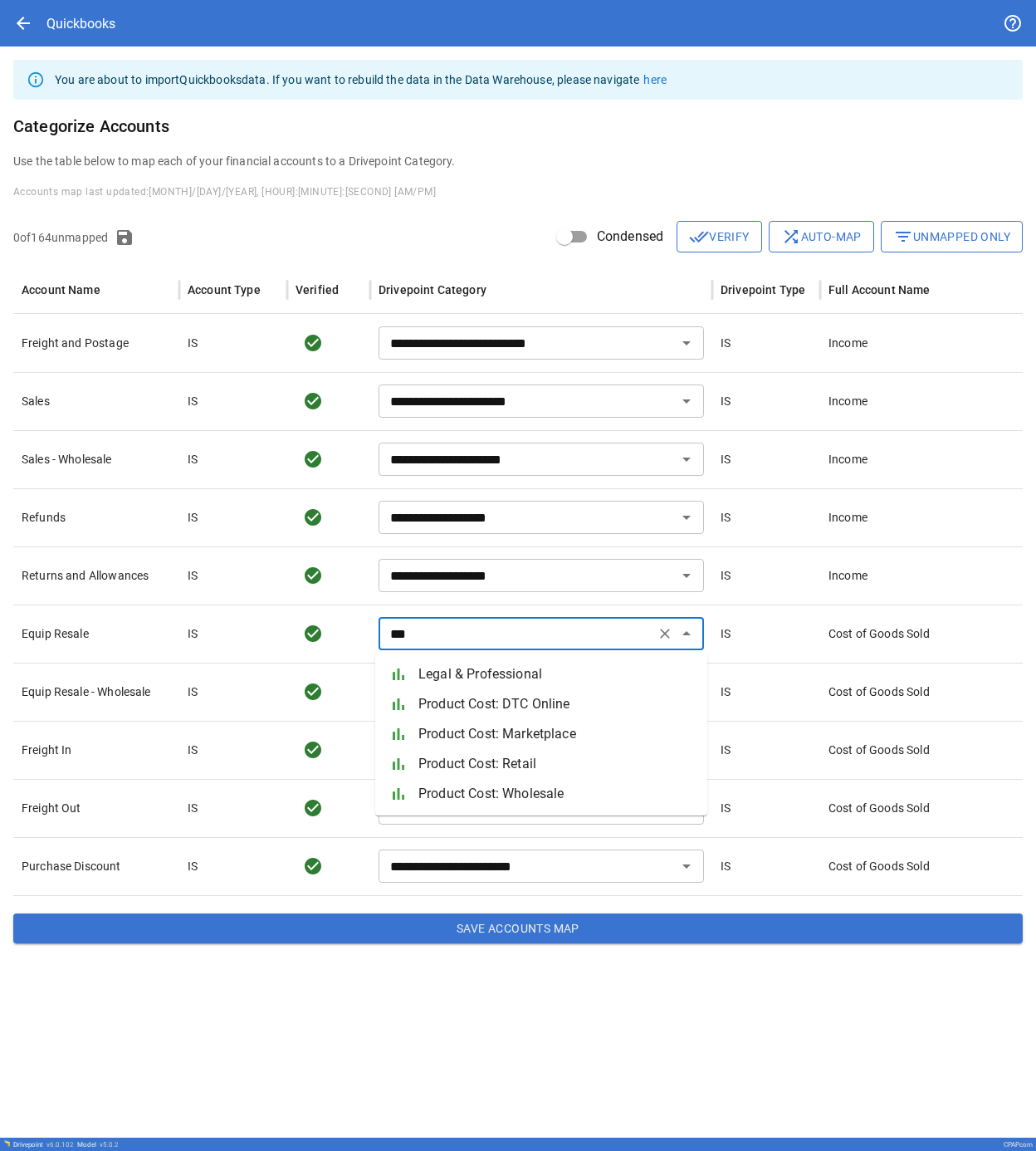 click on "Product Cost: DTC Online" at bounding box center (556, 704) 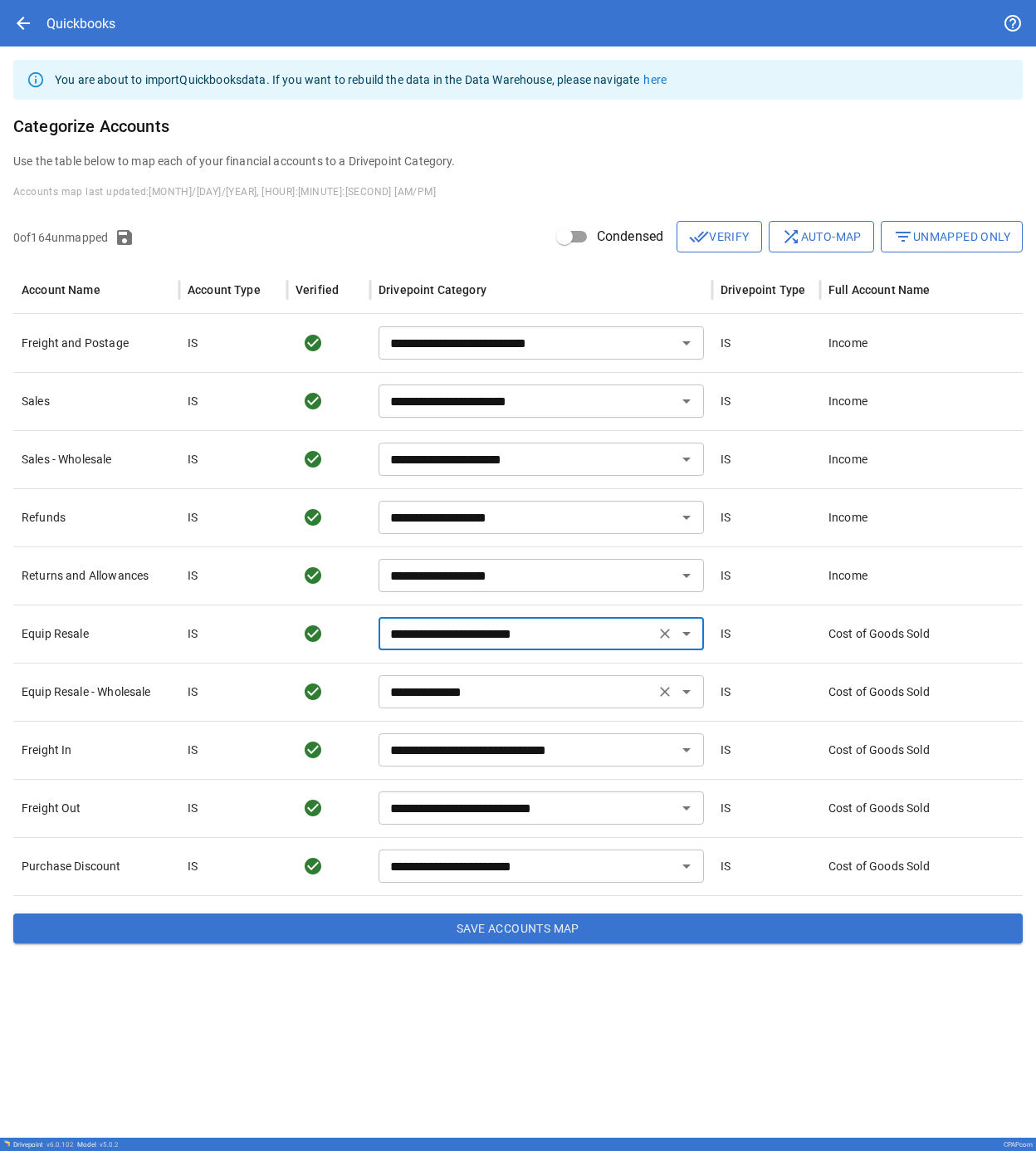 type on "**********" 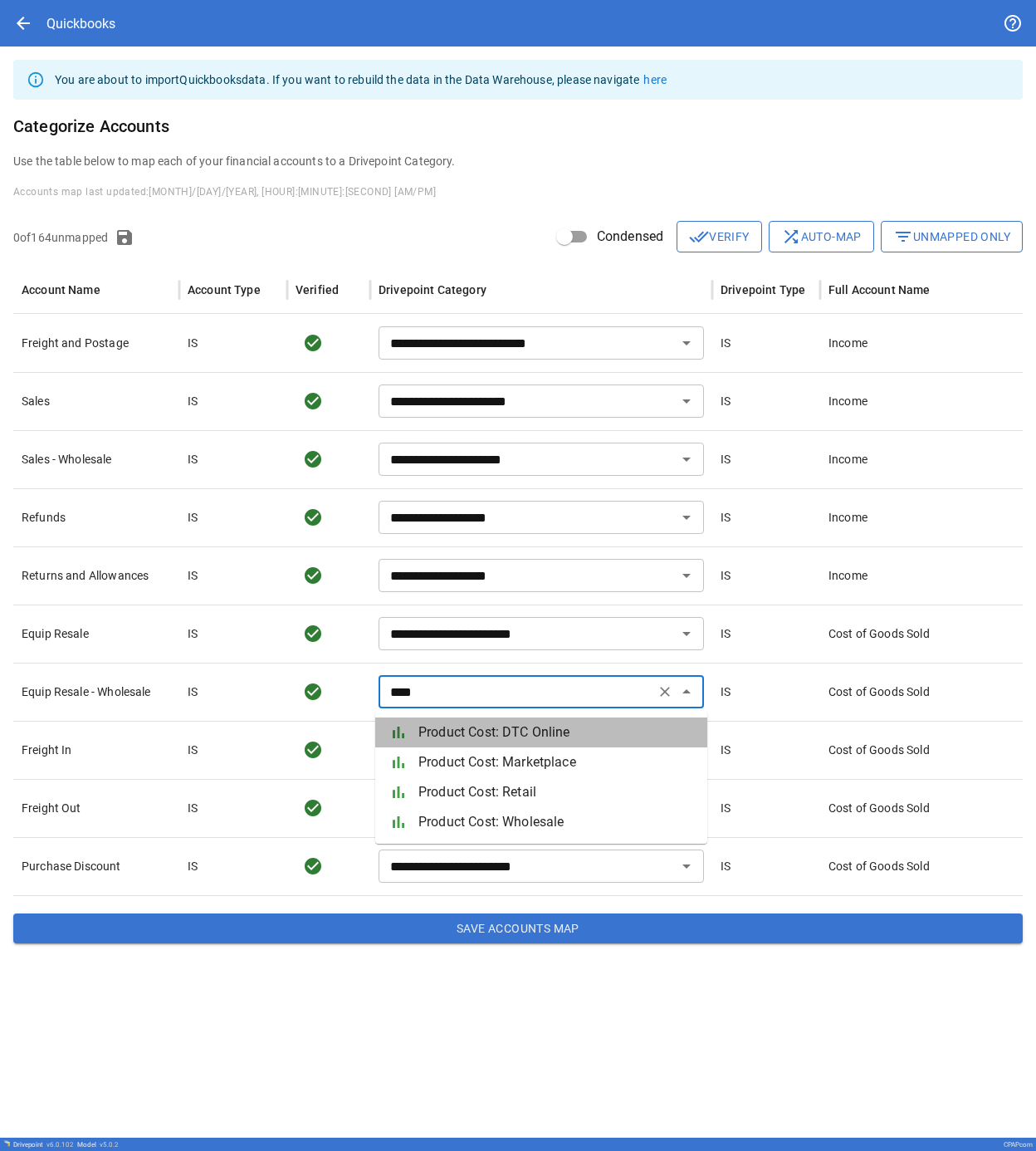 click on "bar_chart Product Cost: DTC Online" at bounding box center [541, 732] 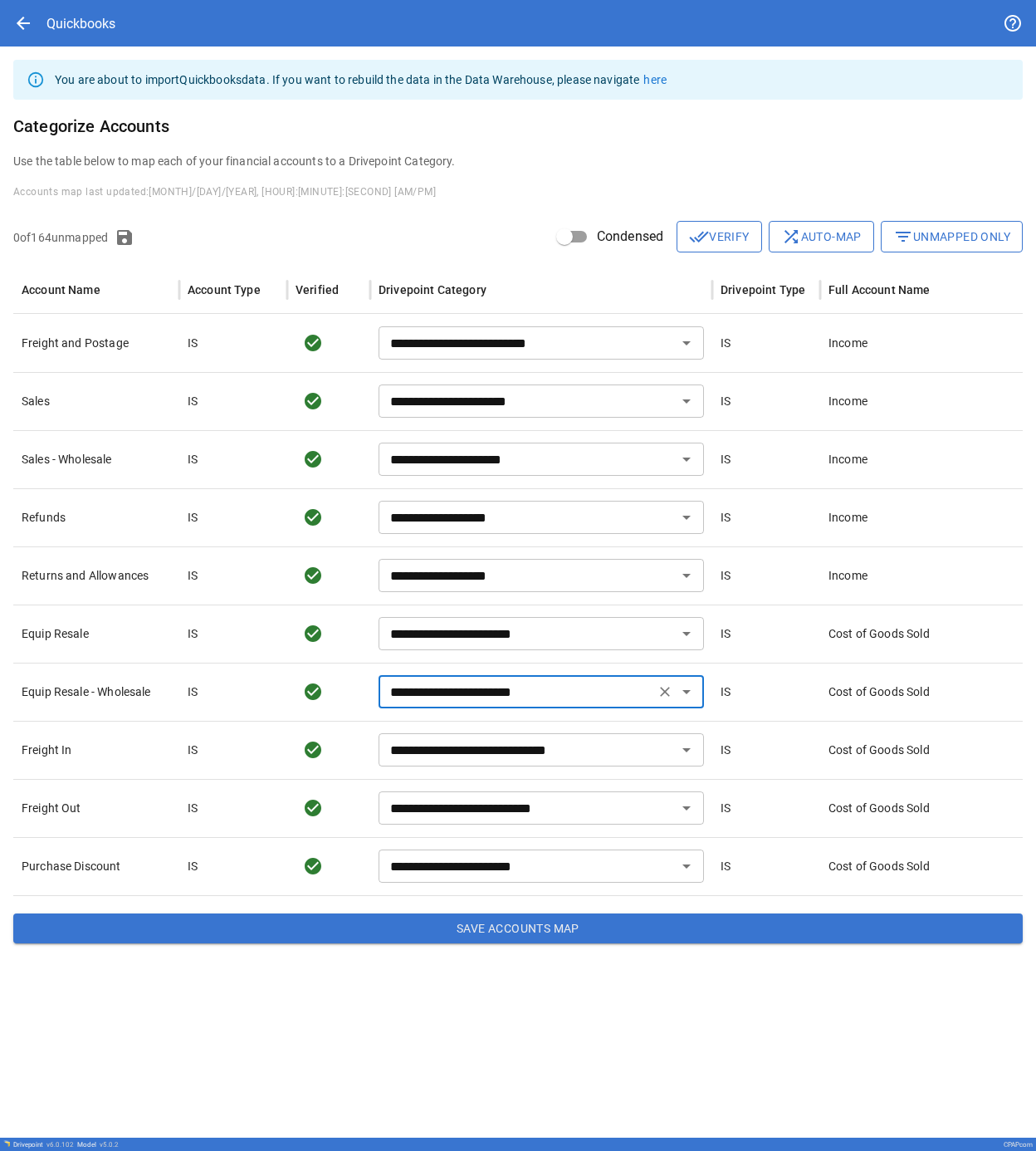type on "**********" 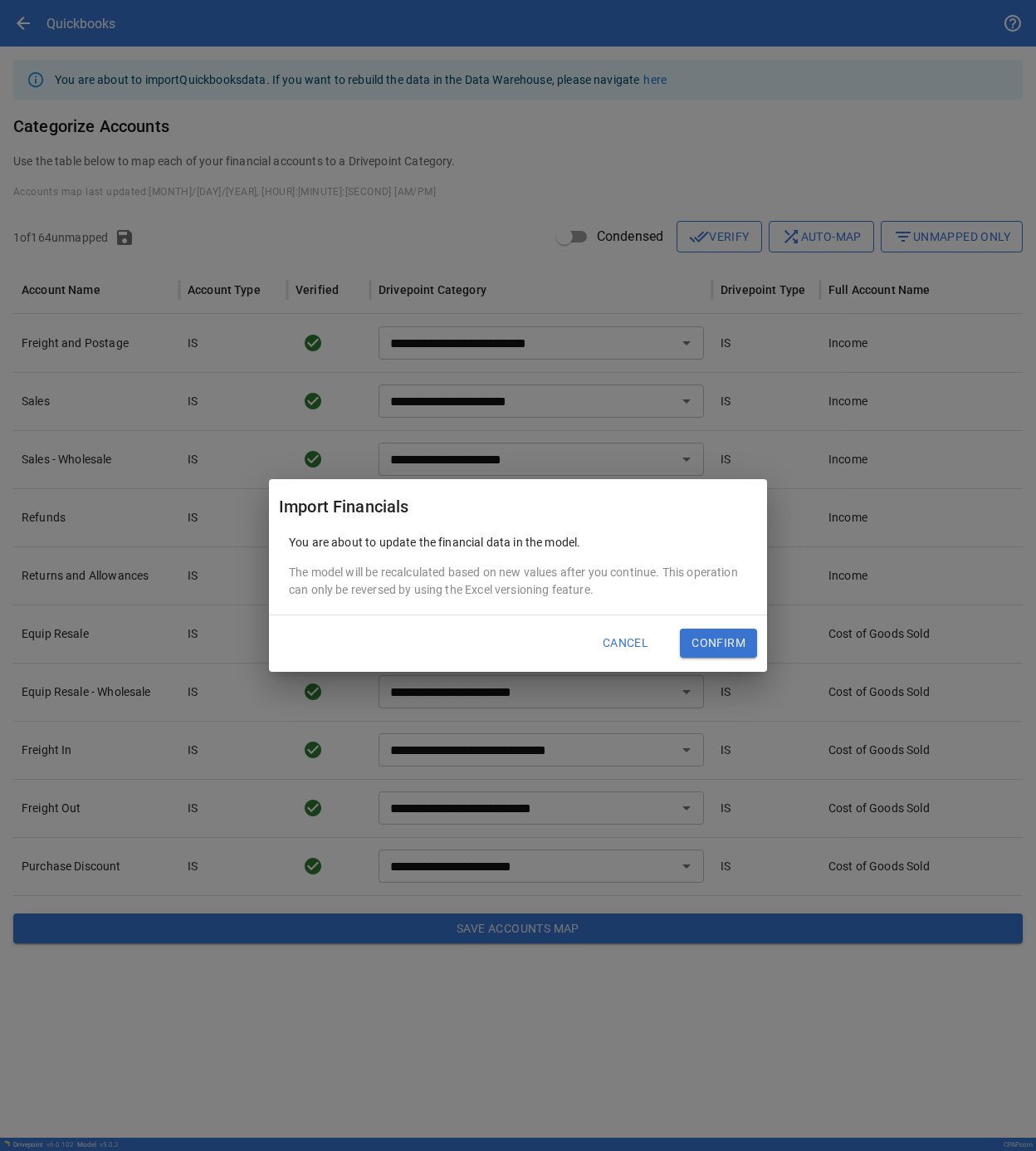 click on "Confirm" at bounding box center [718, 644] 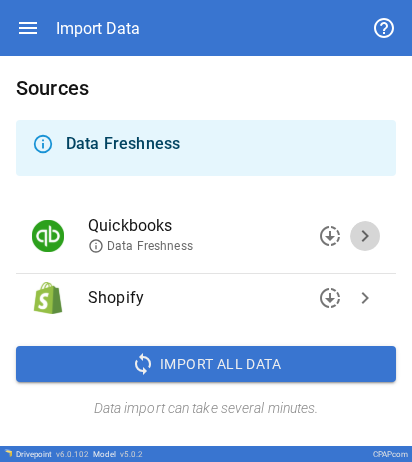 click on "chevron_right" at bounding box center [365, 236] 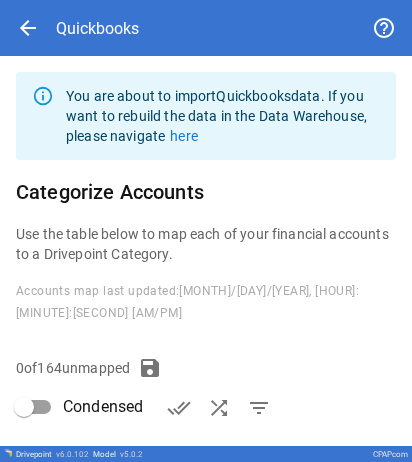 click on "arrow_back Quickbooks" at bounding box center (206, 28) 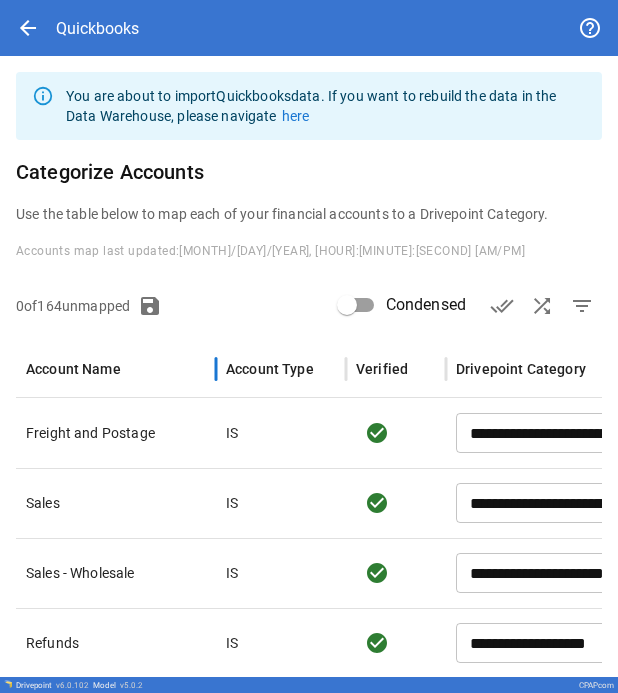 click on "Account Name" at bounding box center (116, 369) 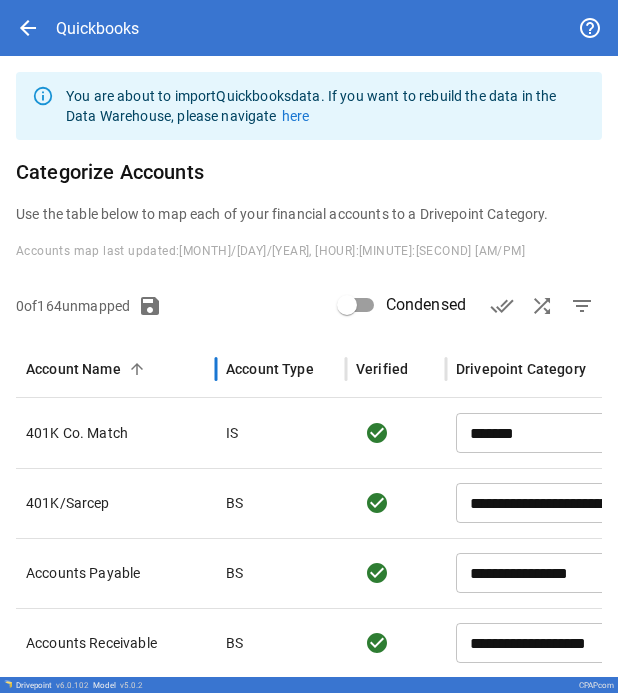 click on "Account Name" at bounding box center (116, 369) 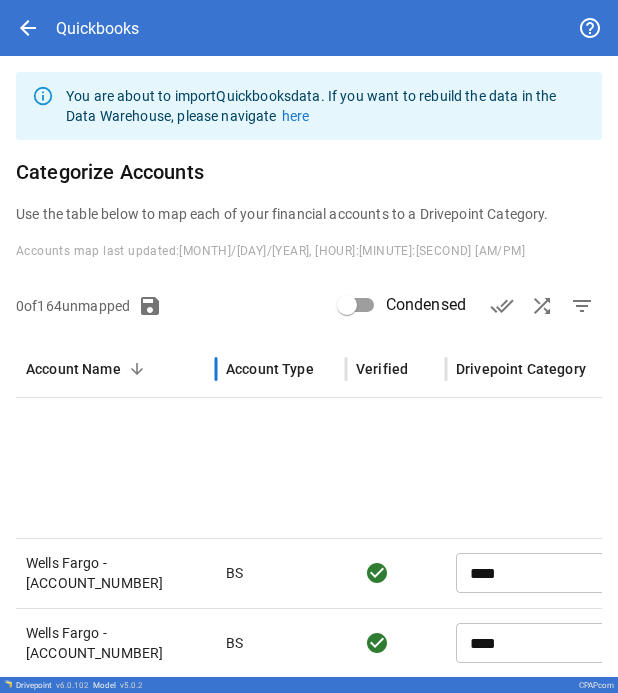 type on "***" 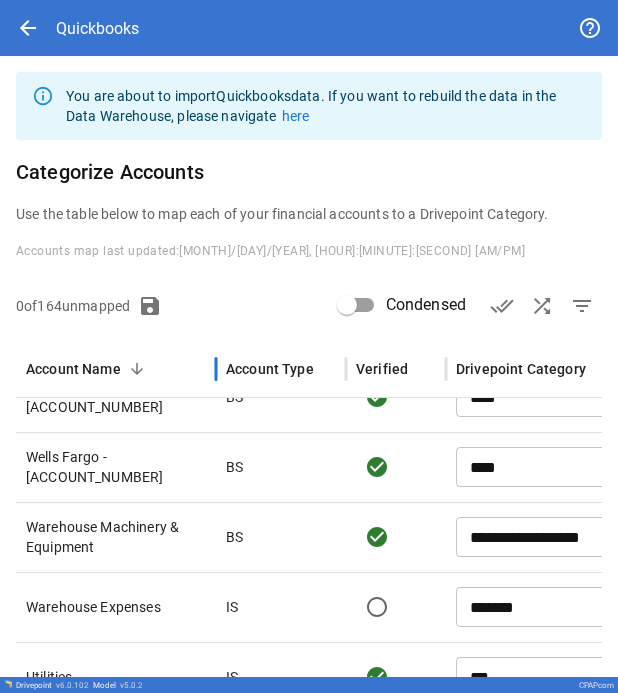 scroll, scrollTop: 216, scrollLeft: 0, axis: vertical 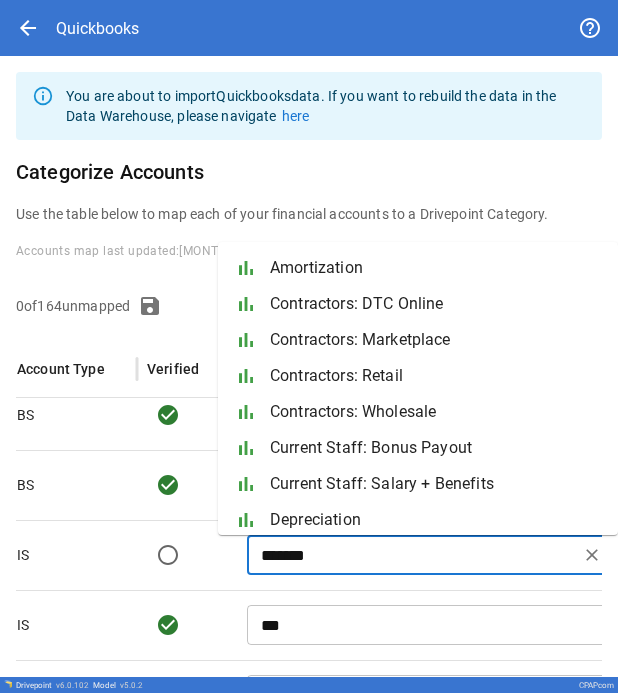 click on "*******" at bounding box center [413, 555] 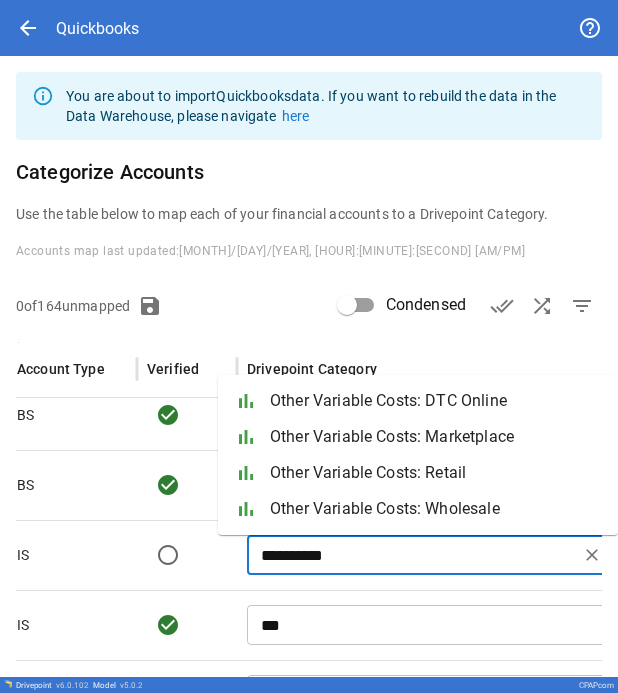 click on "Other Variable Costs: Retail" at bounding box center [436, 473] 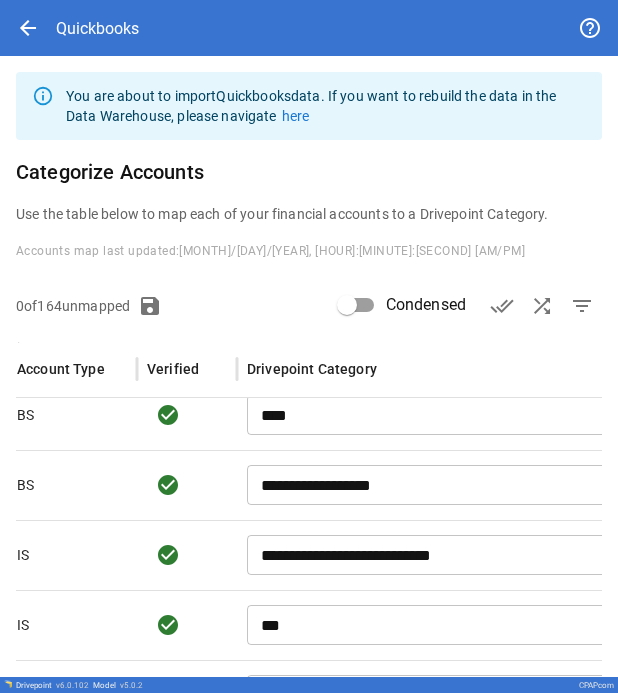 click on "**********" at bounding box center [443, 555] 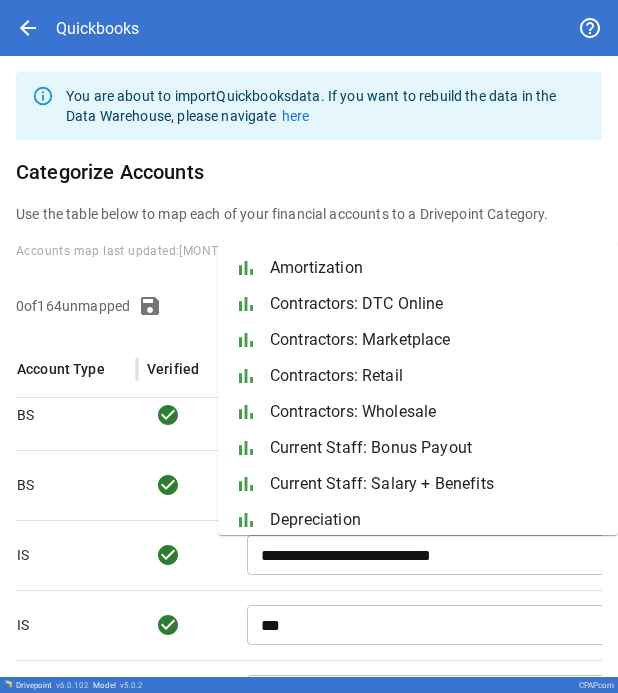 click on "**********" at bounding box center [443, 555] 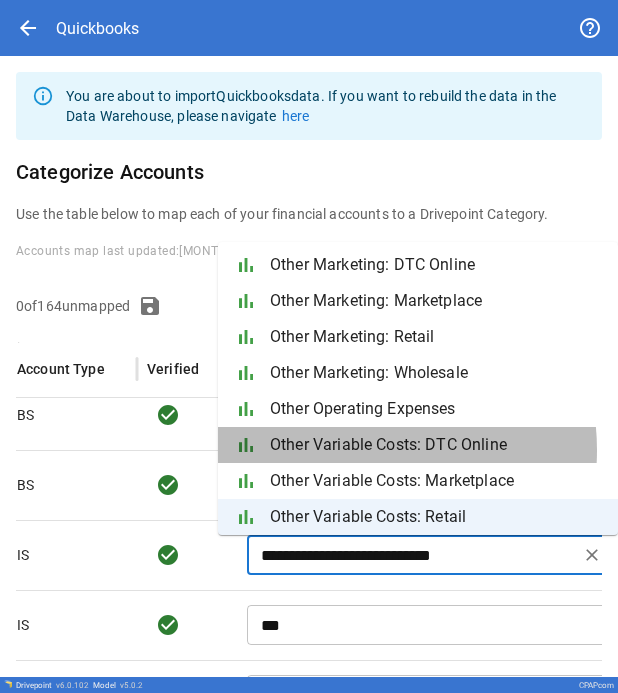 click on "Other Variable Costs: DTC Online" at bounding box center (436, 445) 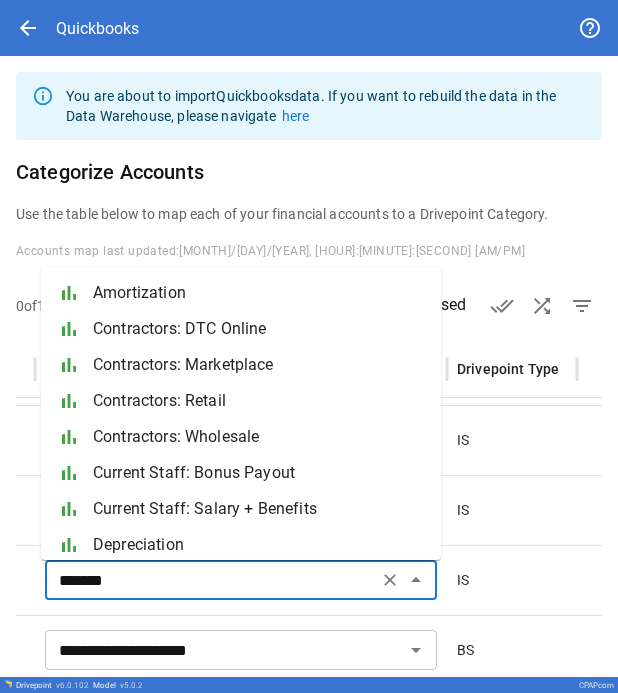 click on "*******" at bounding box center [211, 580] 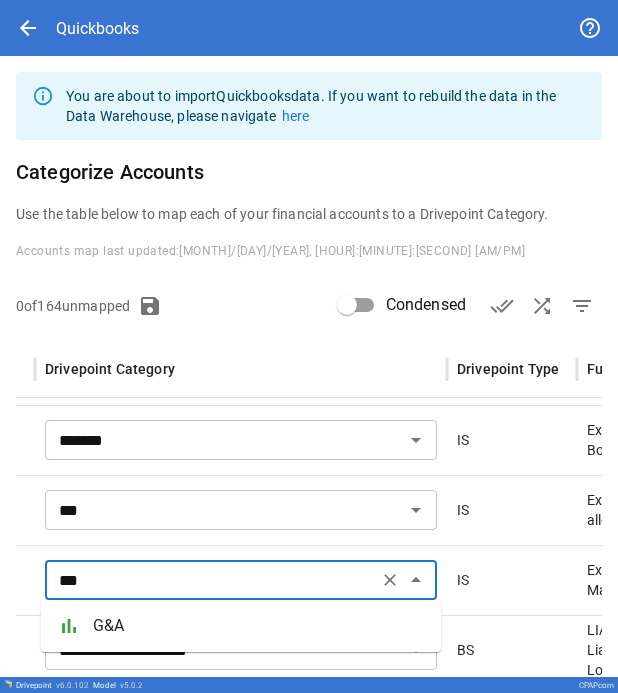 click on "G&A" at bounding box center (259, 626) 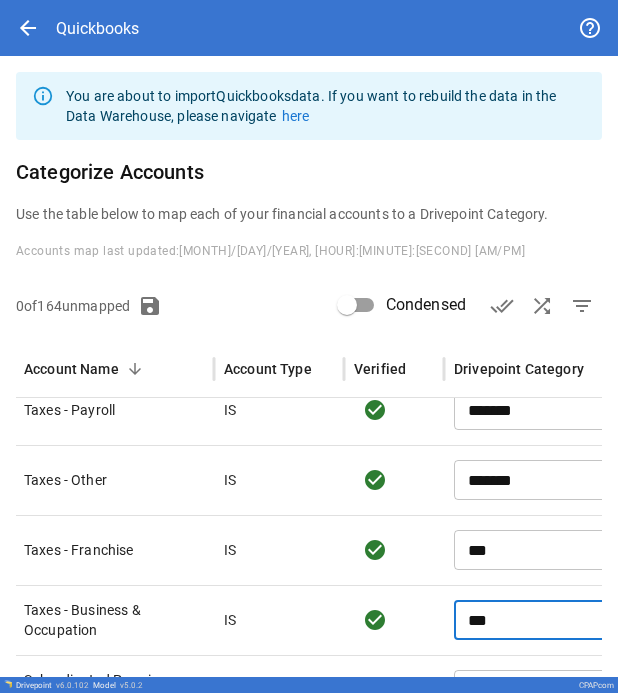 type on "***" 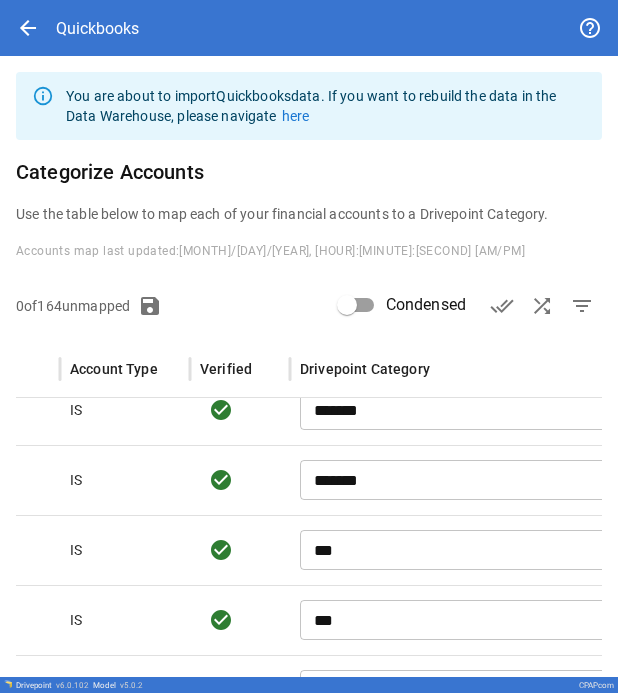 click on "*******" at bounding box center (466, 480) 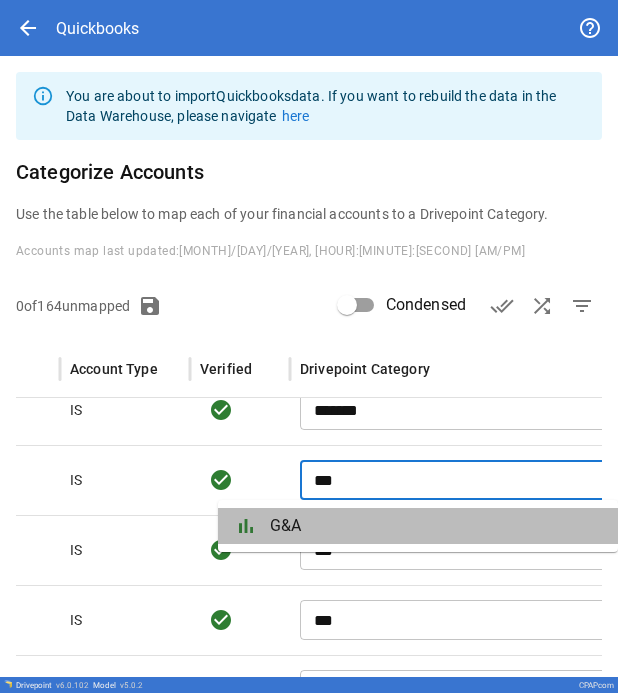 click on "bar_chart" at bounding box center (246, 526) 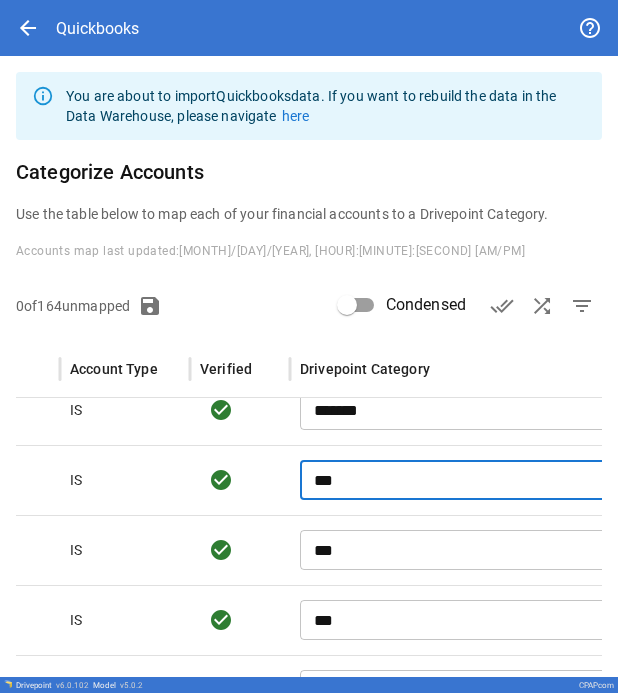 type on "***" 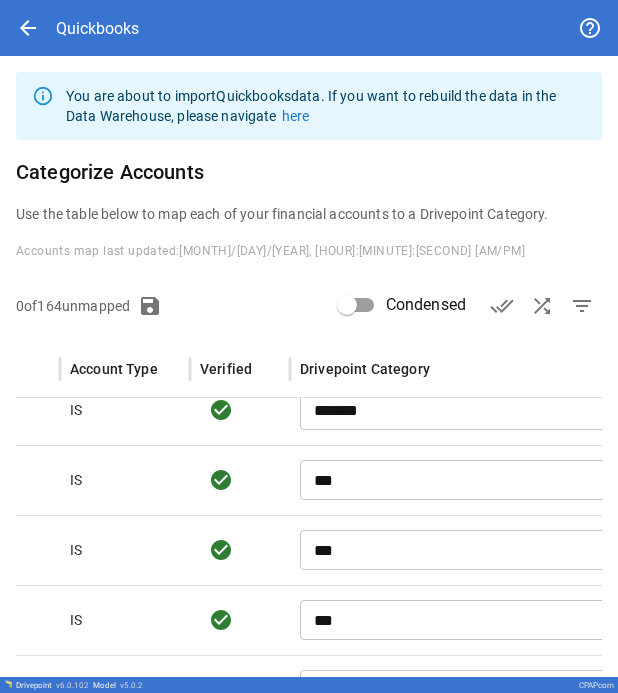 click on "IS" at bounding box center (125, 480) 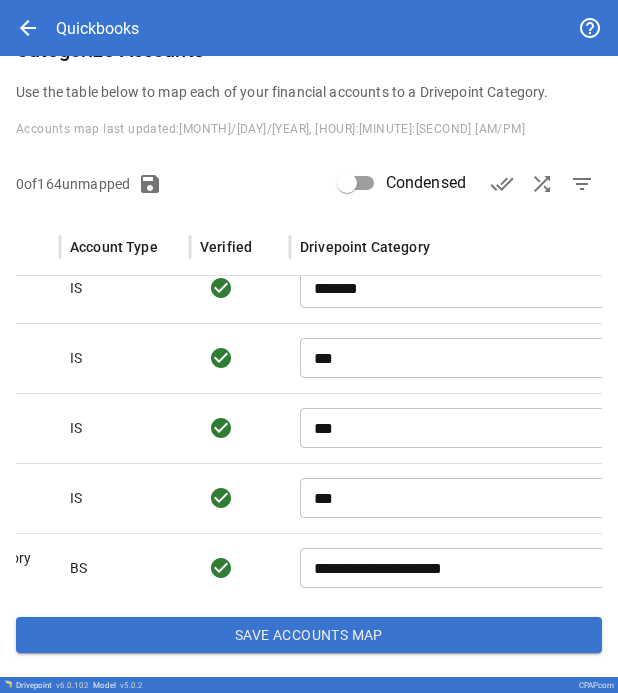 click on "Save Accounts Map" at bounding box center (309, 635) 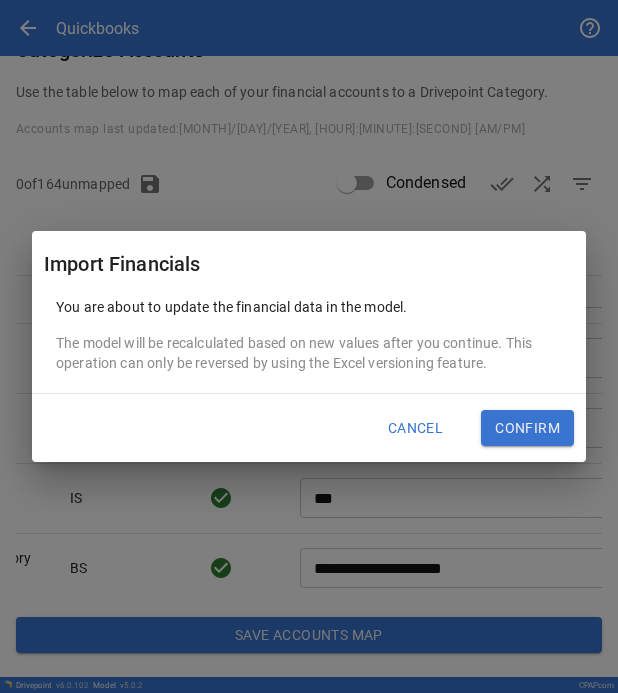 click on "Confirm" at bounding box center [527, 428] 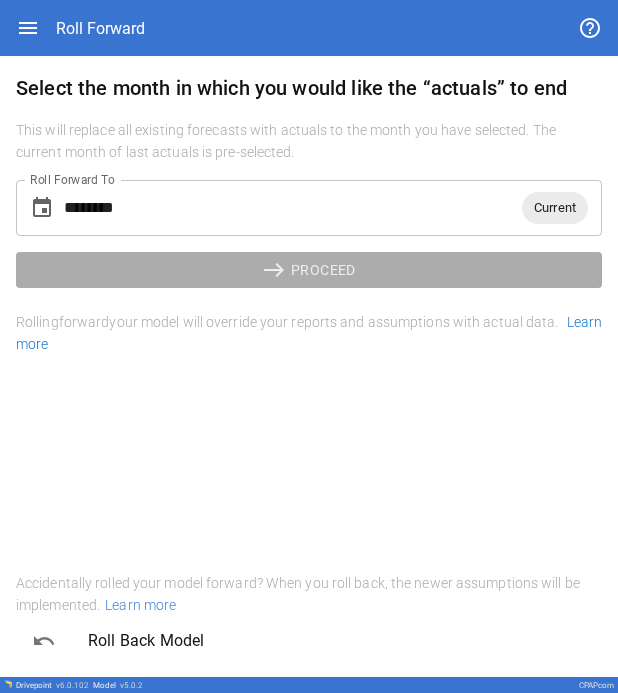 click on "Current" at bounding box center (555, 207) 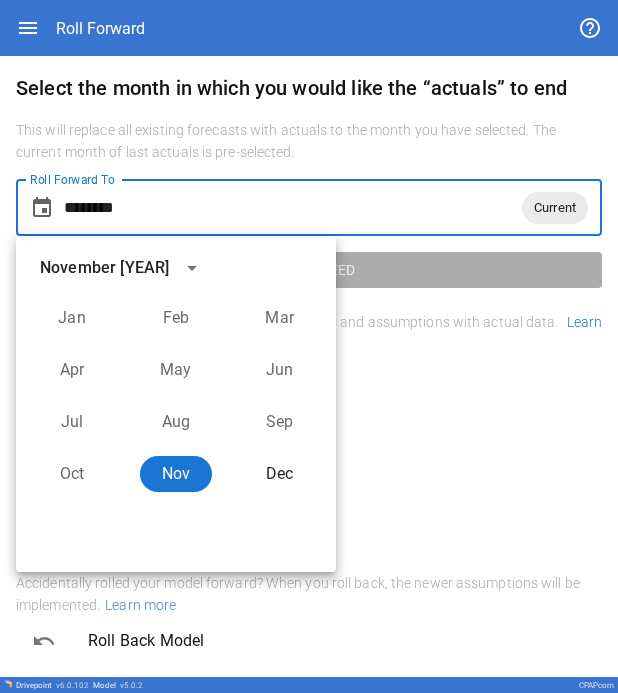click at bounding box center [192, 268] 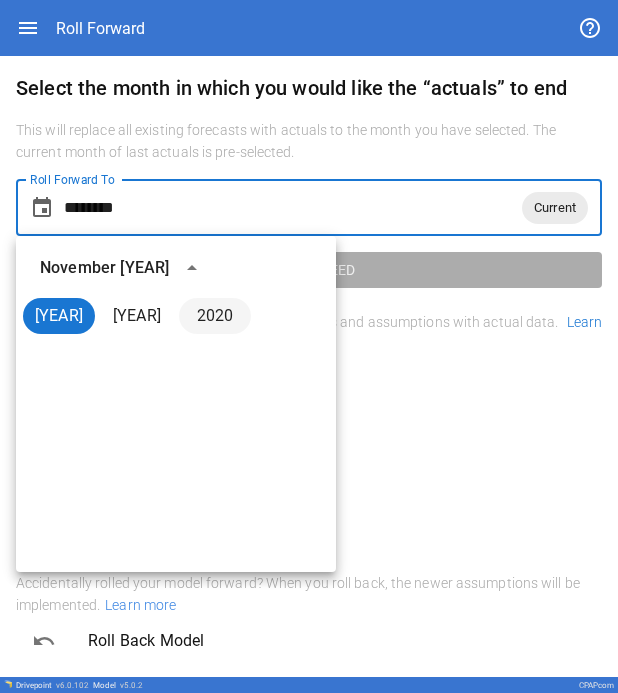 click on "2020" at bounding box center (215, 316) 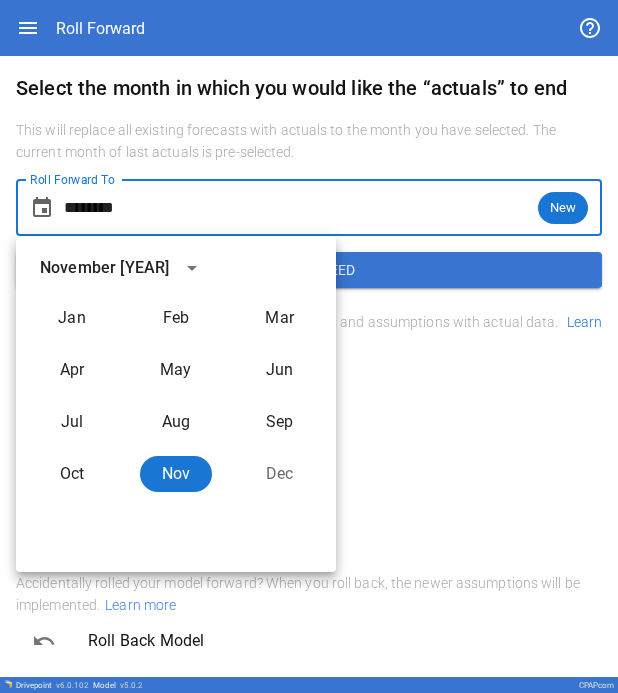 type 